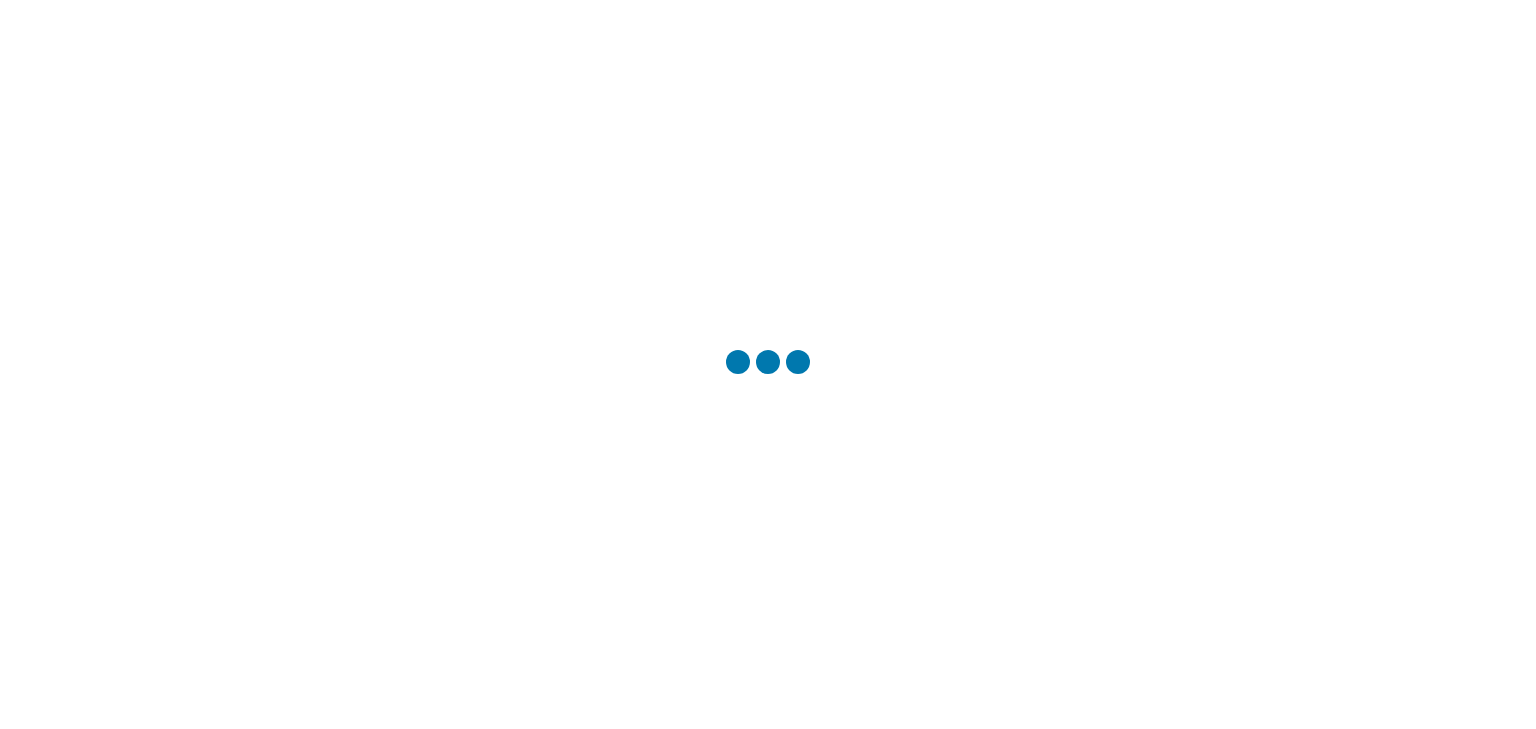 scroll, scrollTop: 0, scrollLeft: 0, axis: both 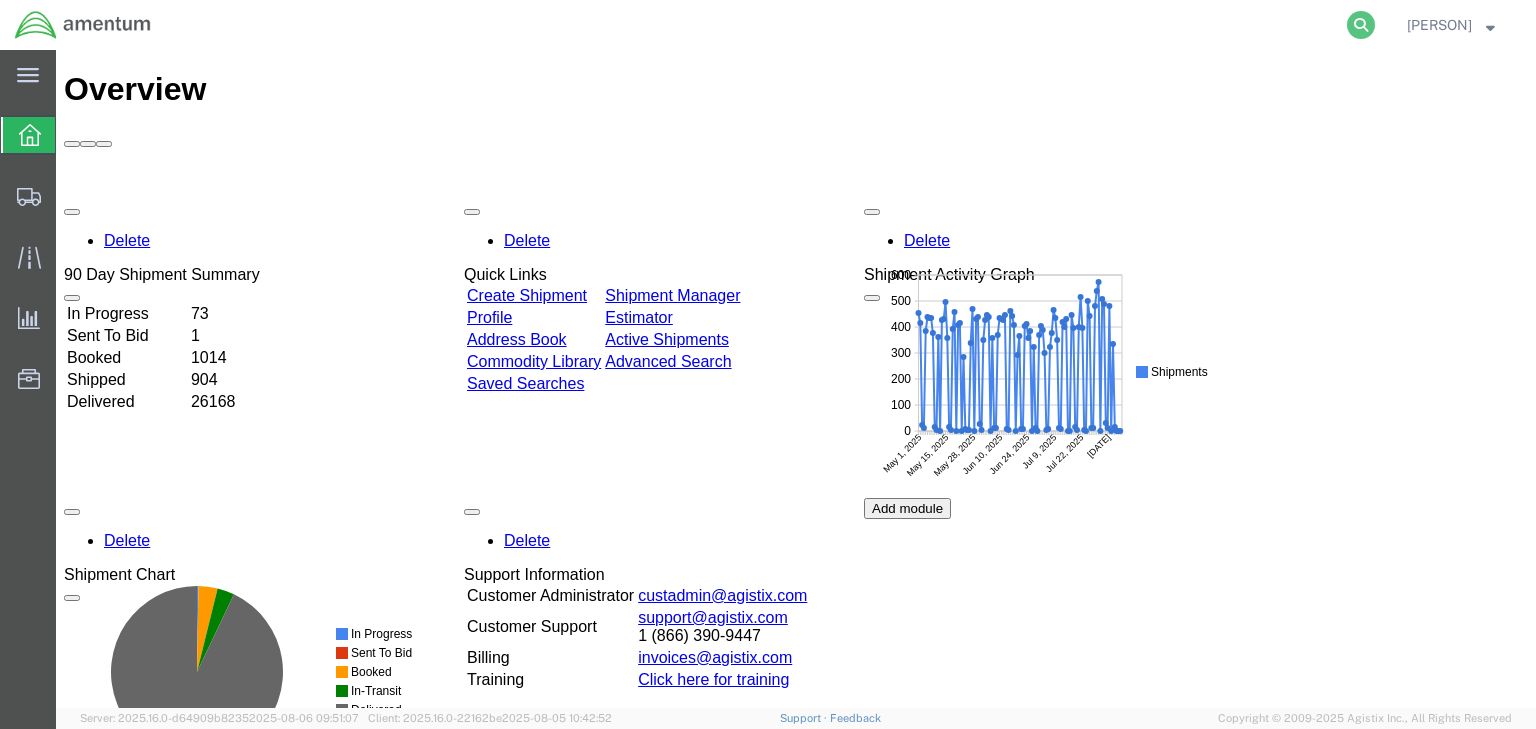 click 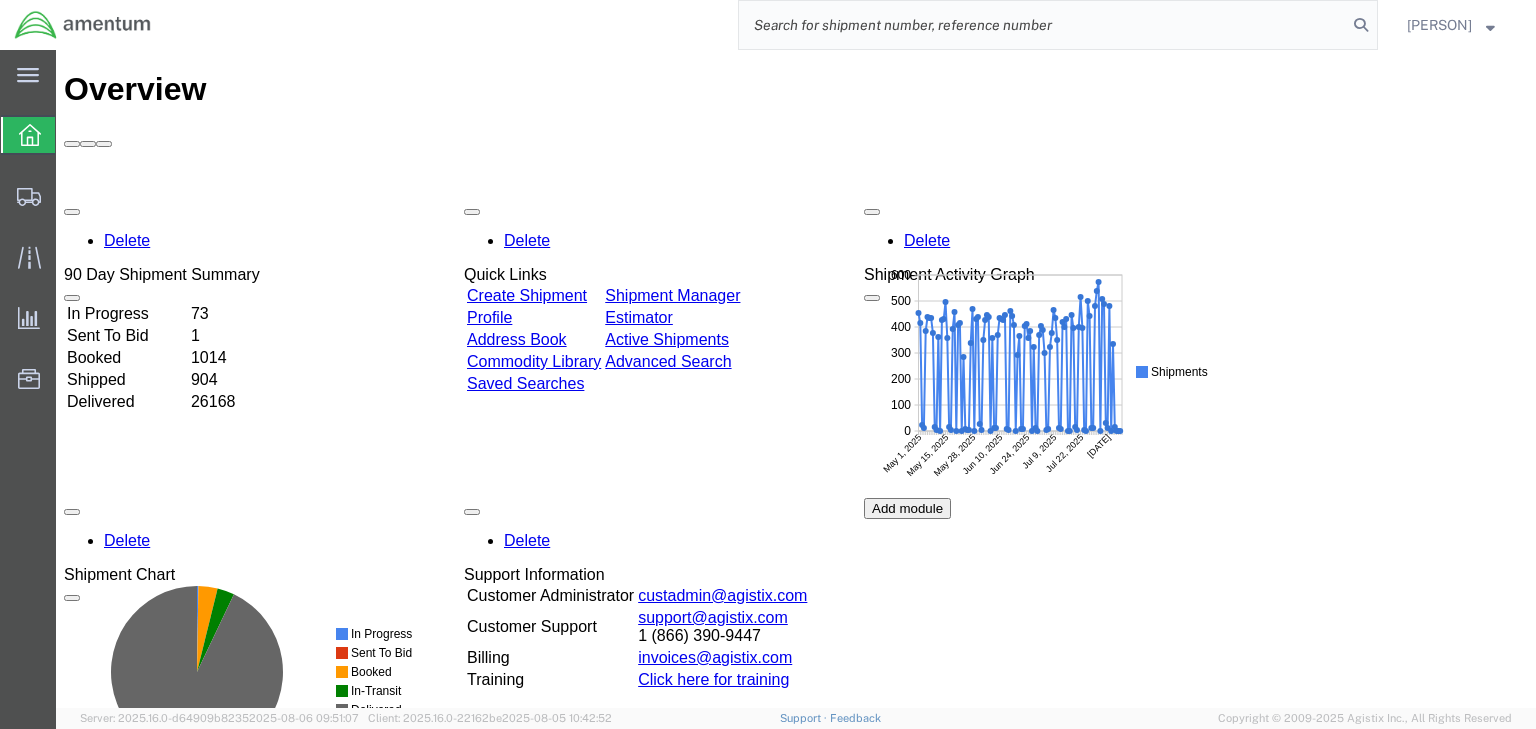 click 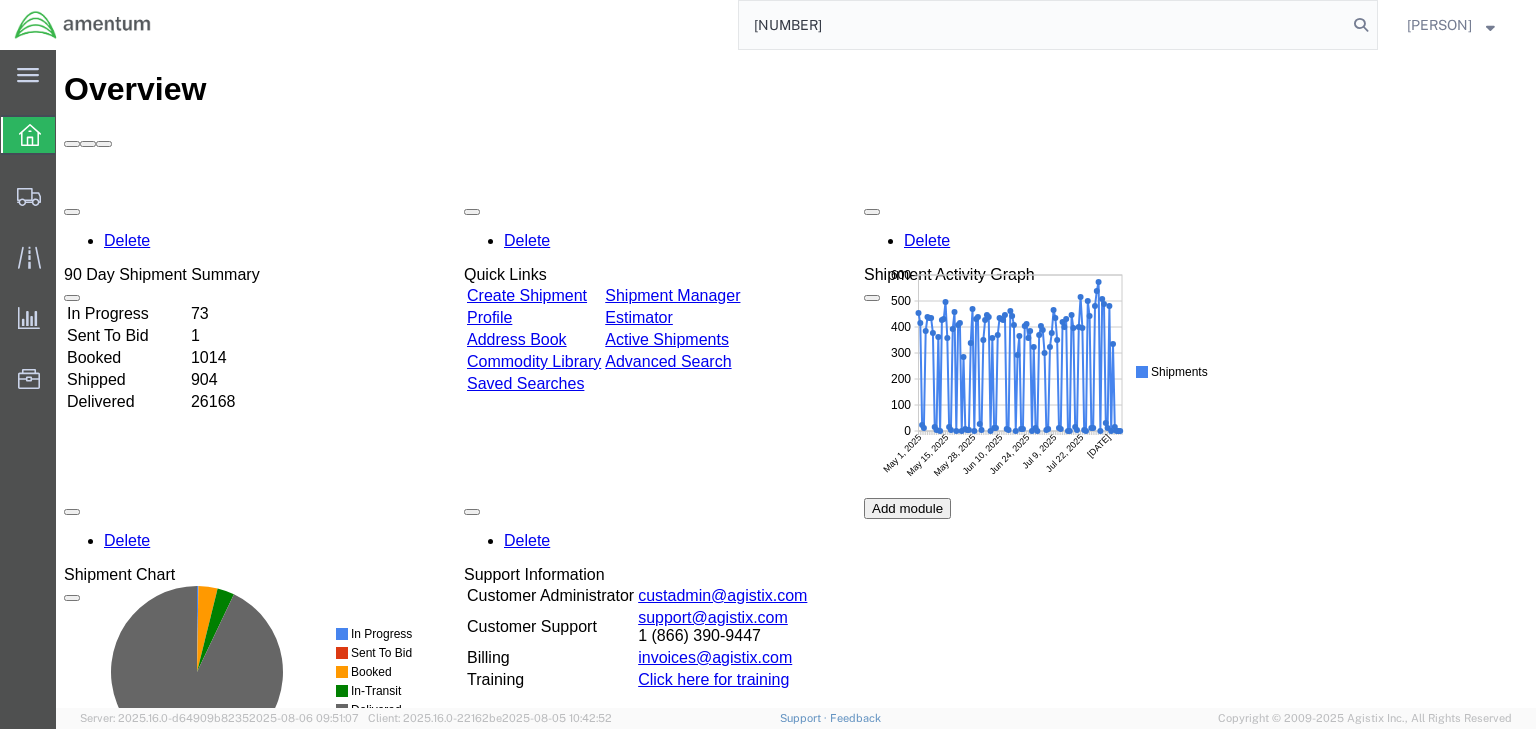 type on "[NUMBER]" 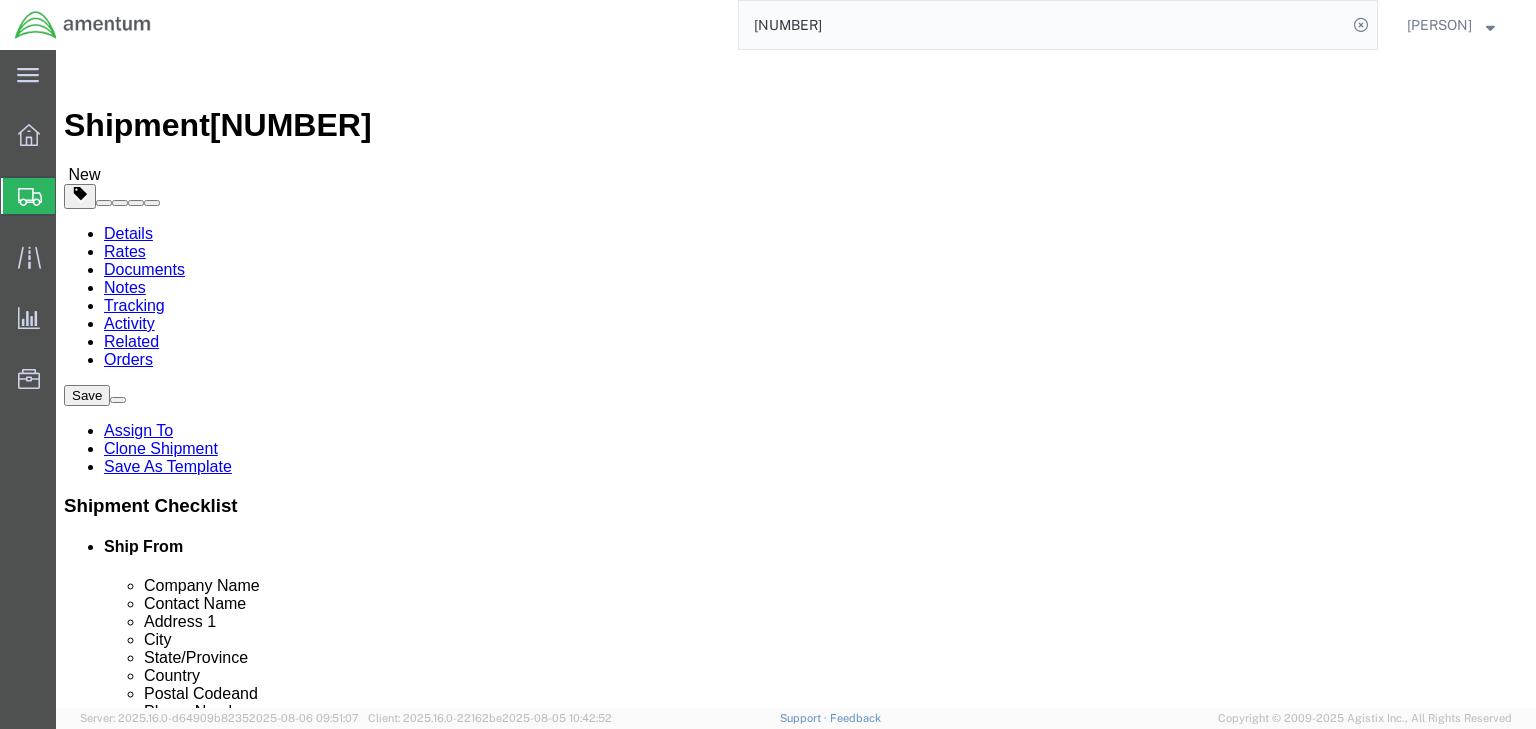 select 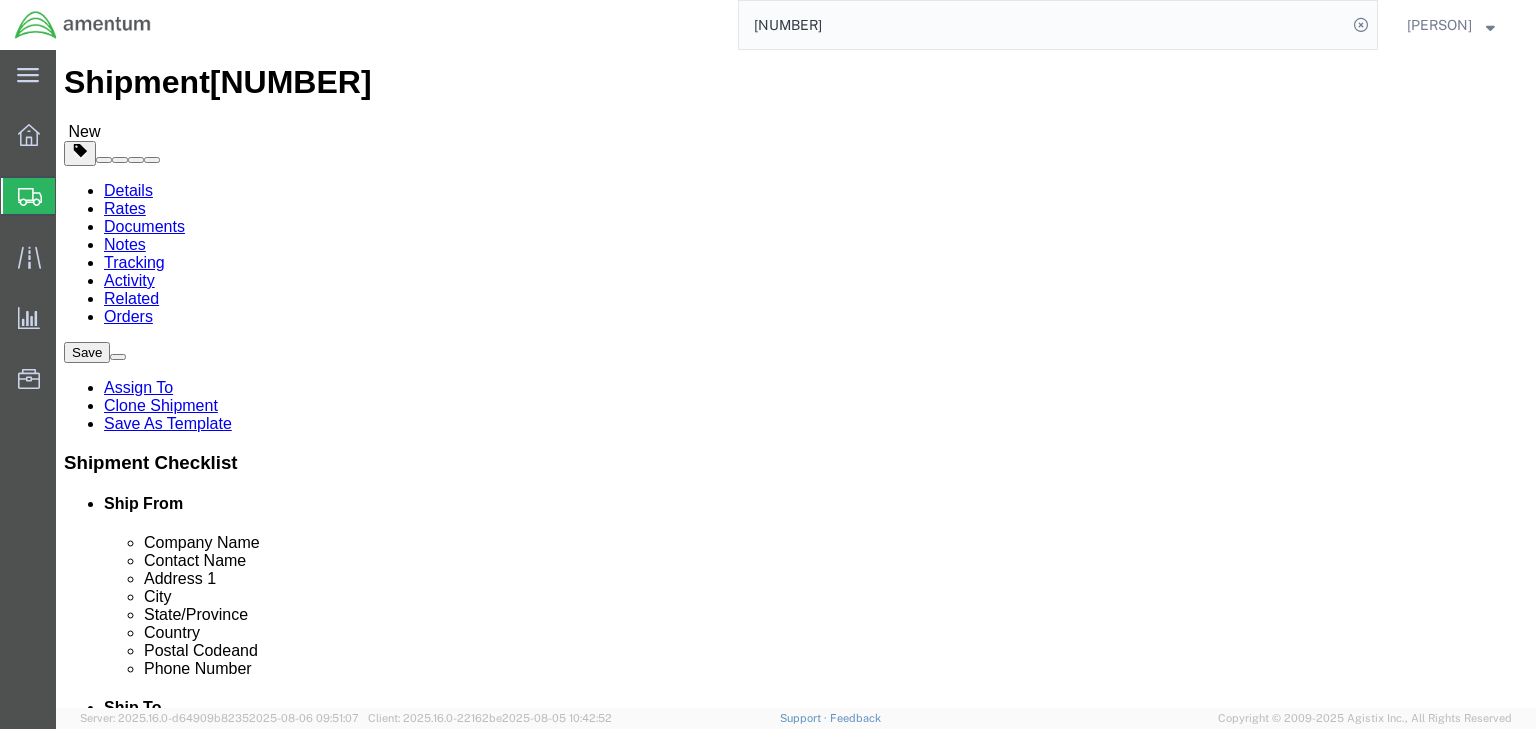 scroll, scrollTop: 80, scrollLeft: 0, axis: vertical 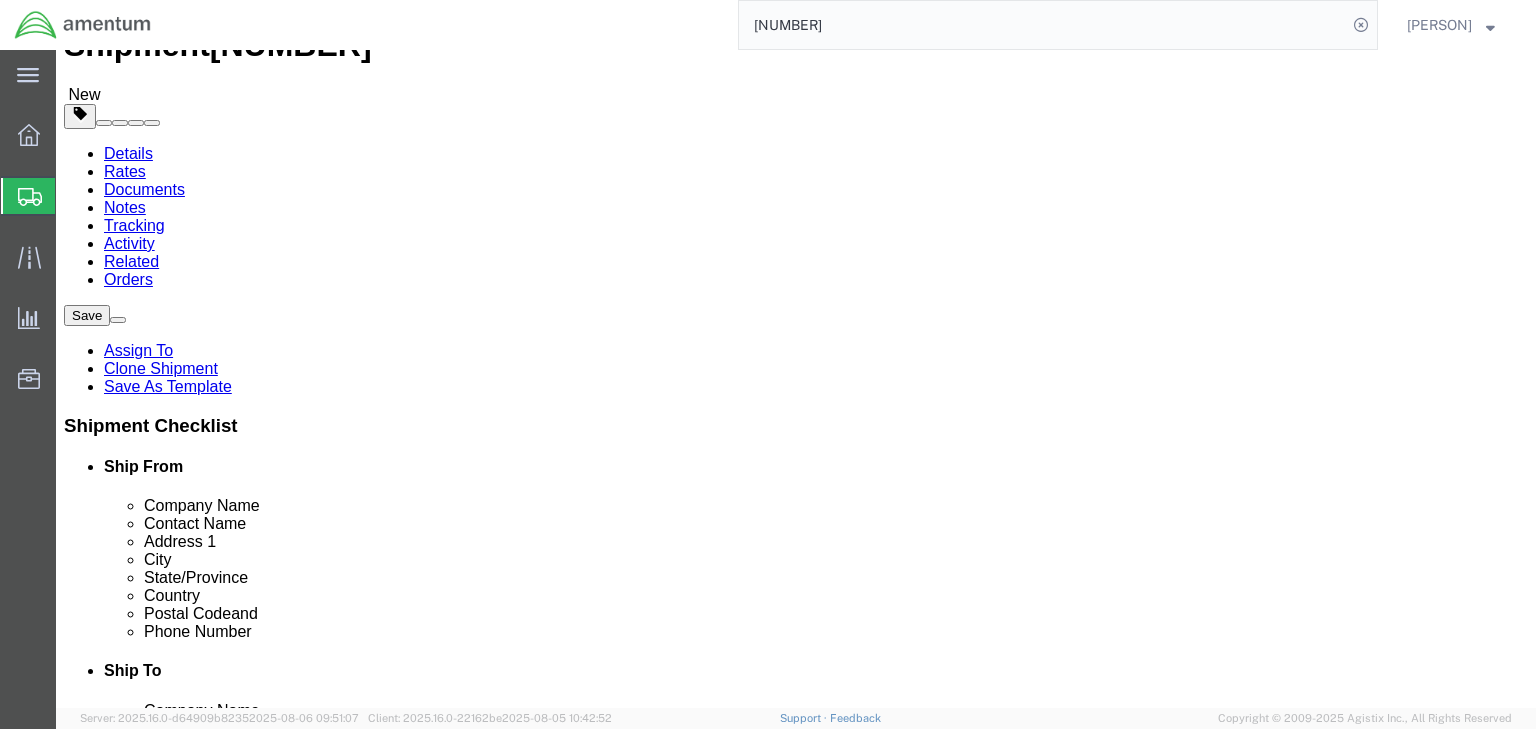 click 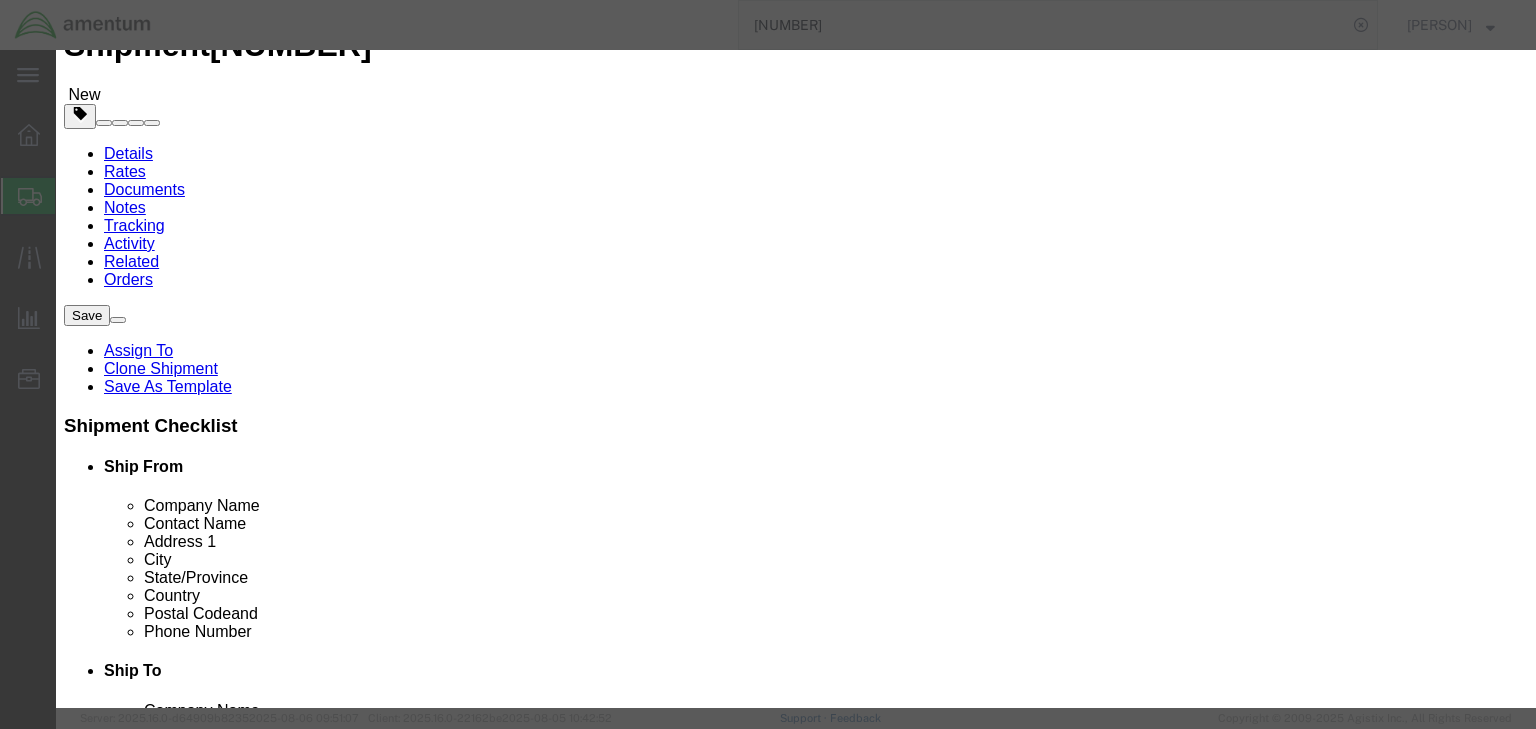 click on "Close" 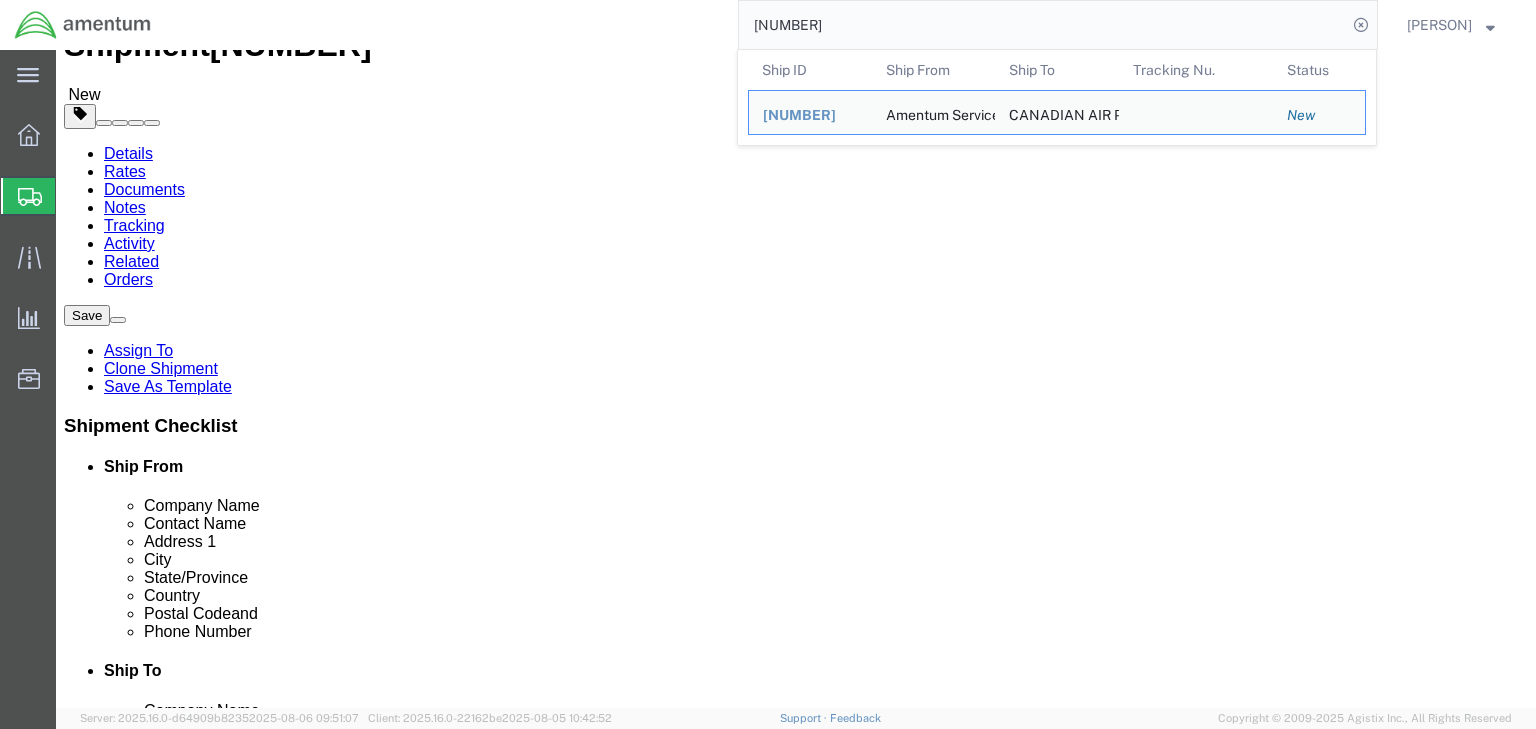 click on "[NUMBER]" 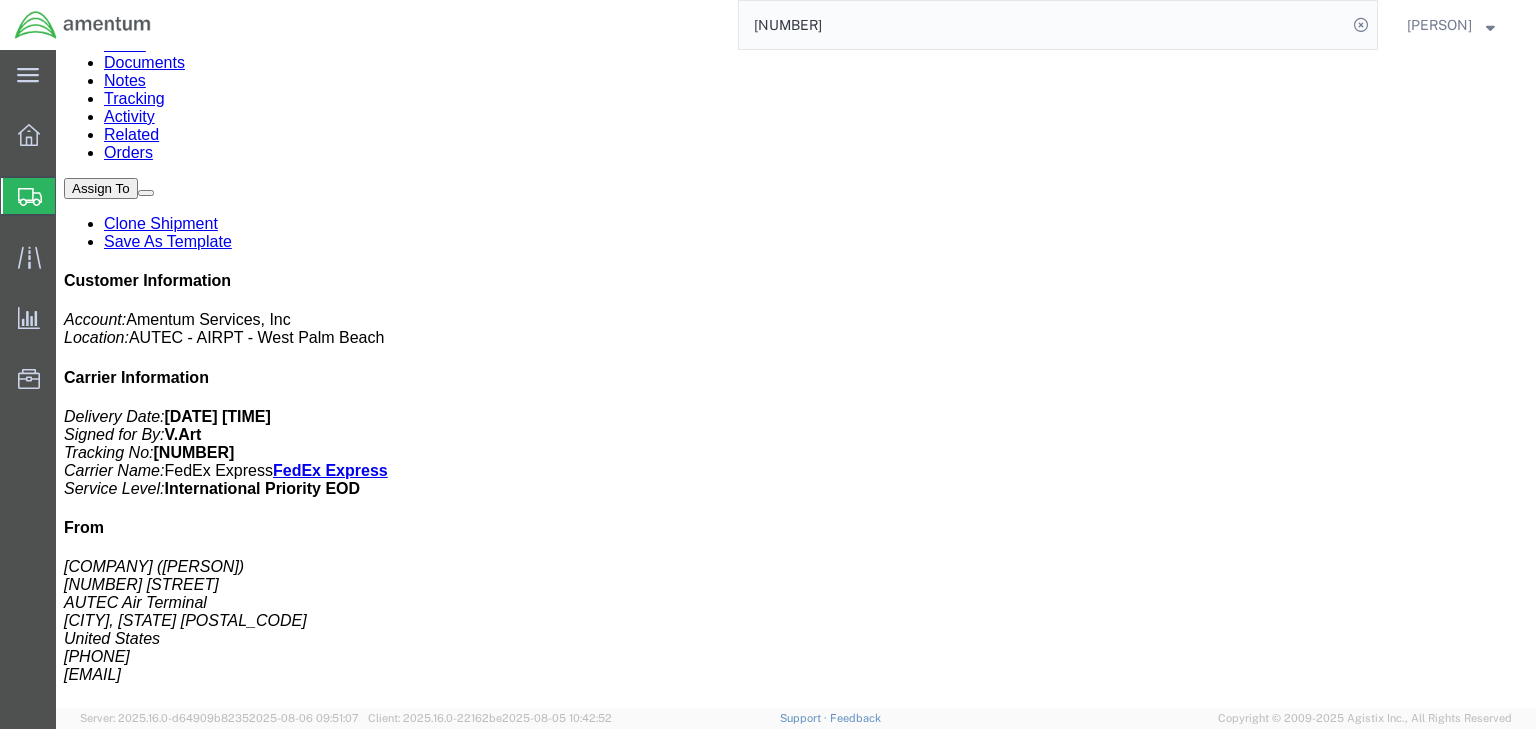 scroll, scrollTop: 400, scrollLeft: 0, axis: vertical 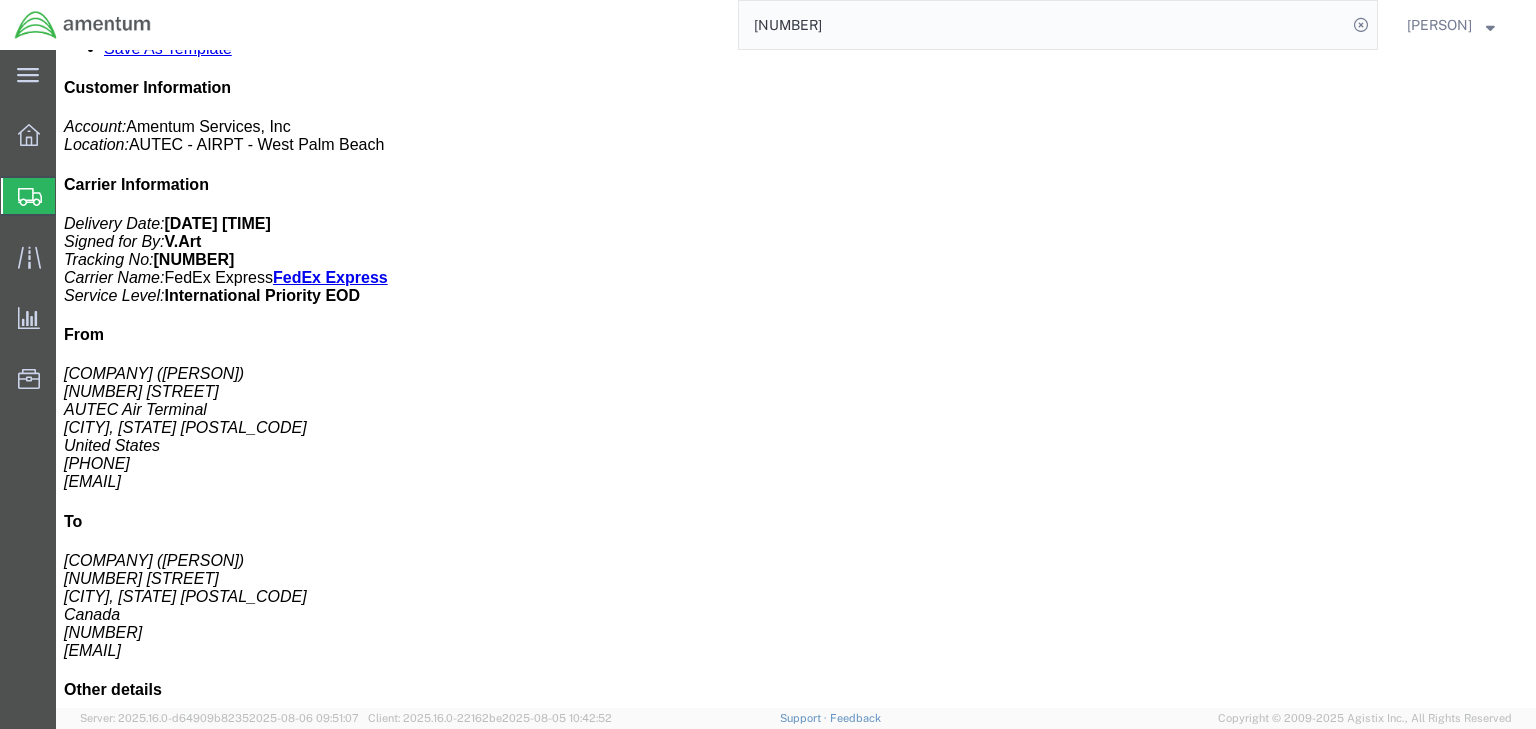 click on "Pieces:  1.00
Each" 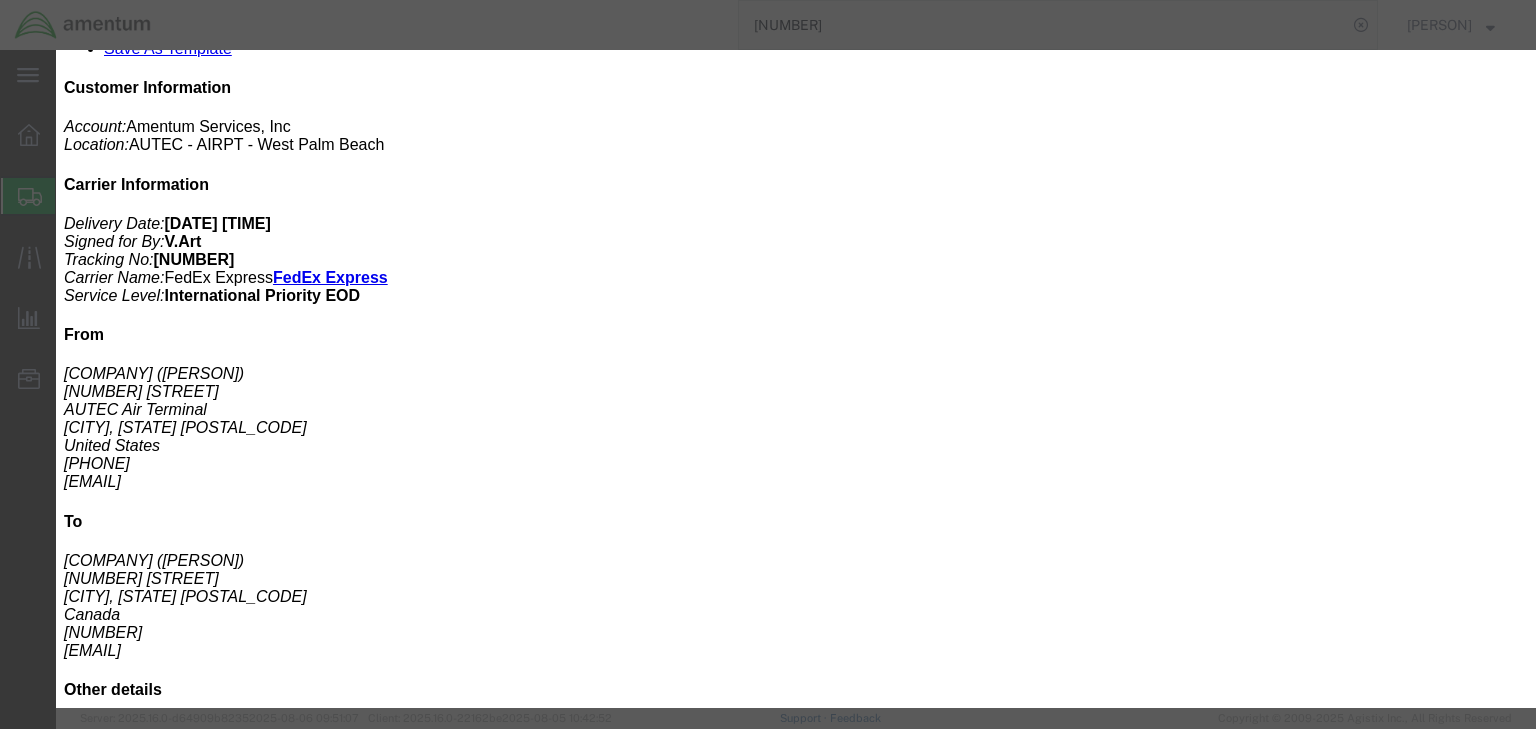 click on "[NUMBER]" 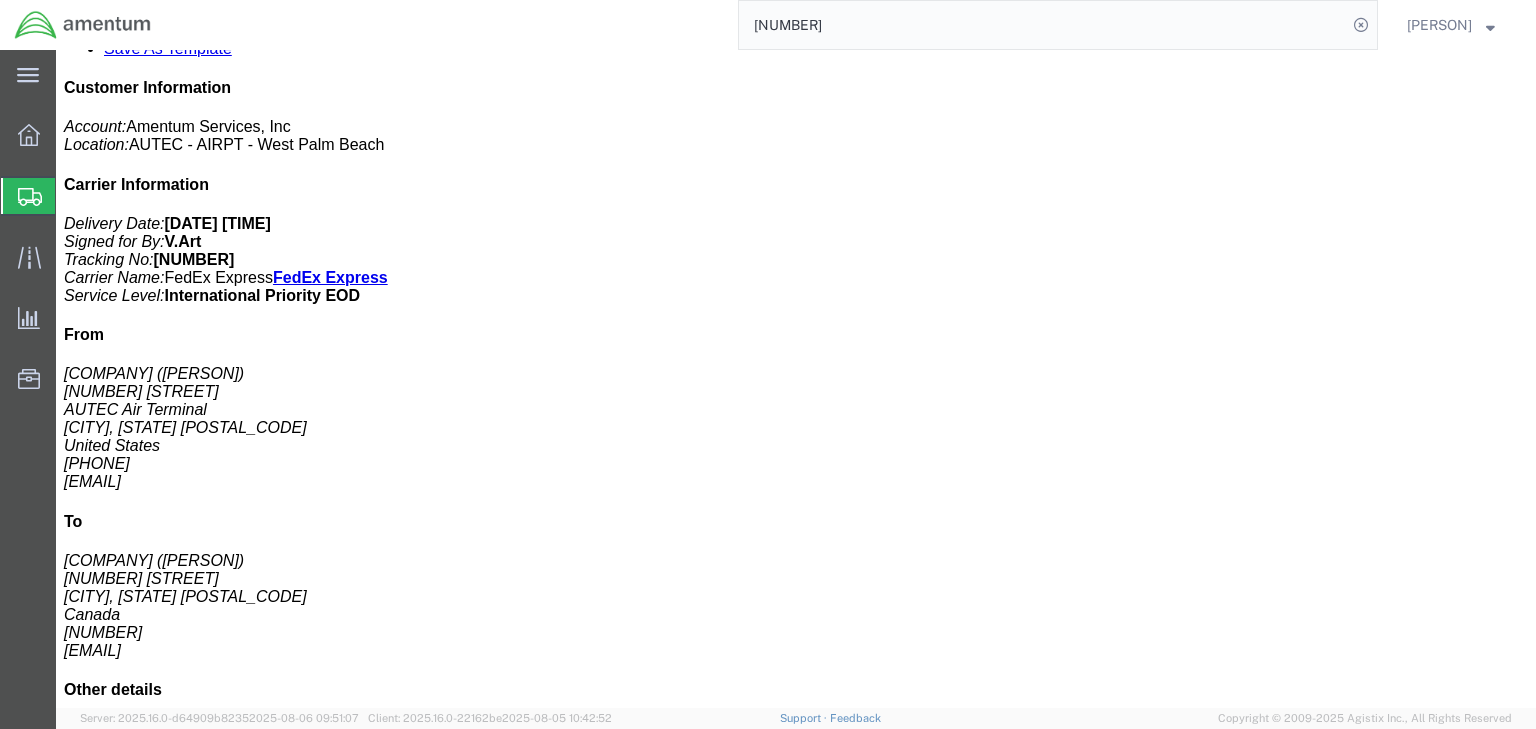 click on "[NUMBER]" 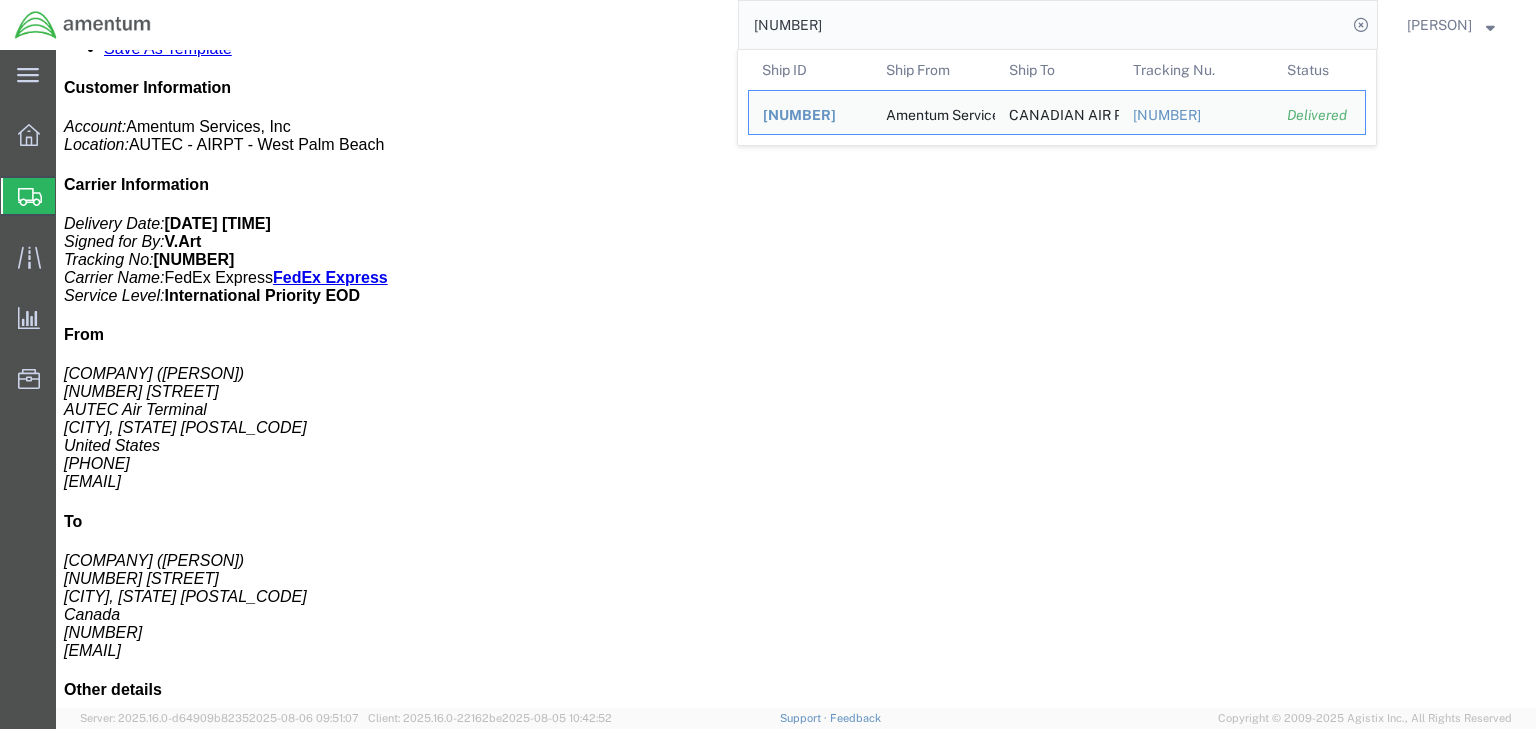 click on "[NUMBER]" 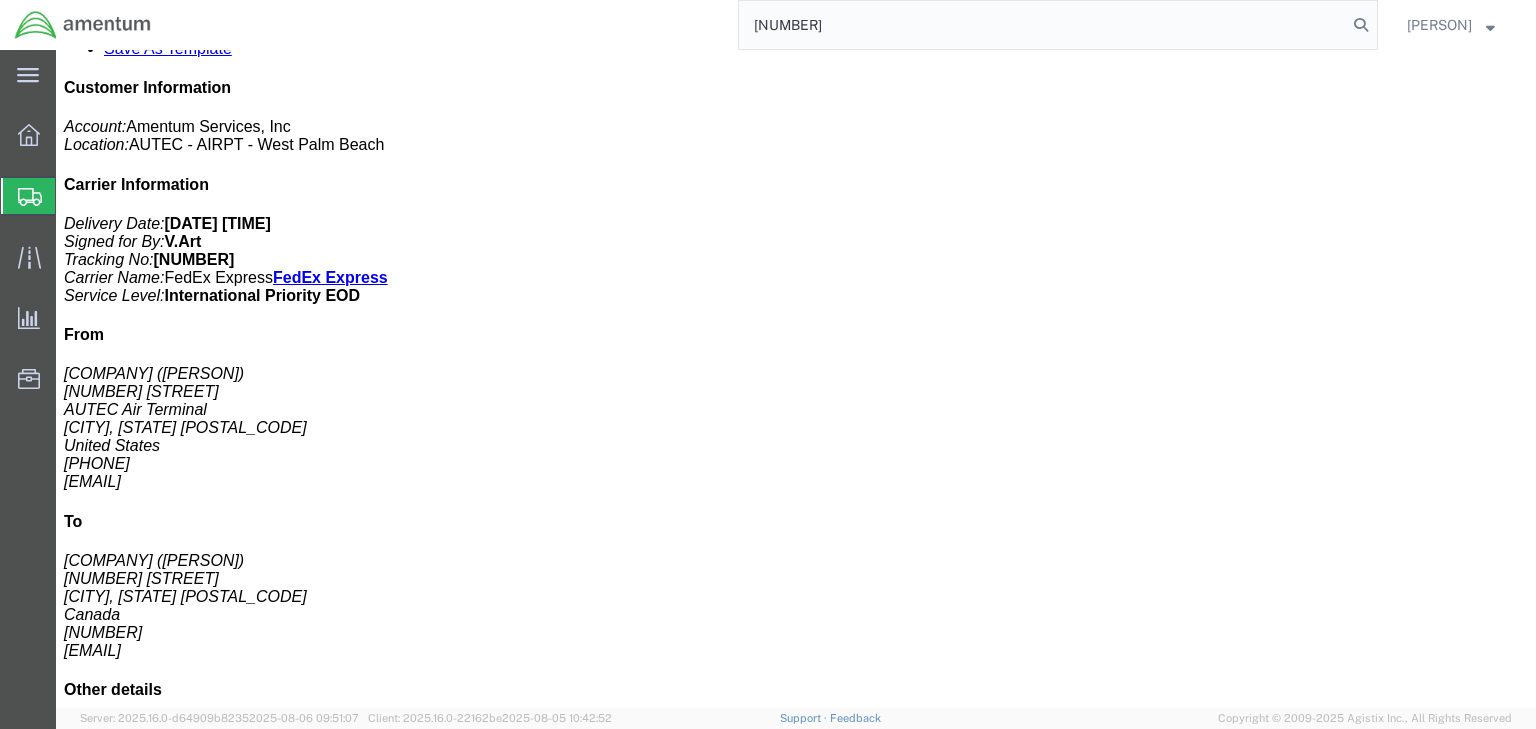 type on "[NUMBER]" 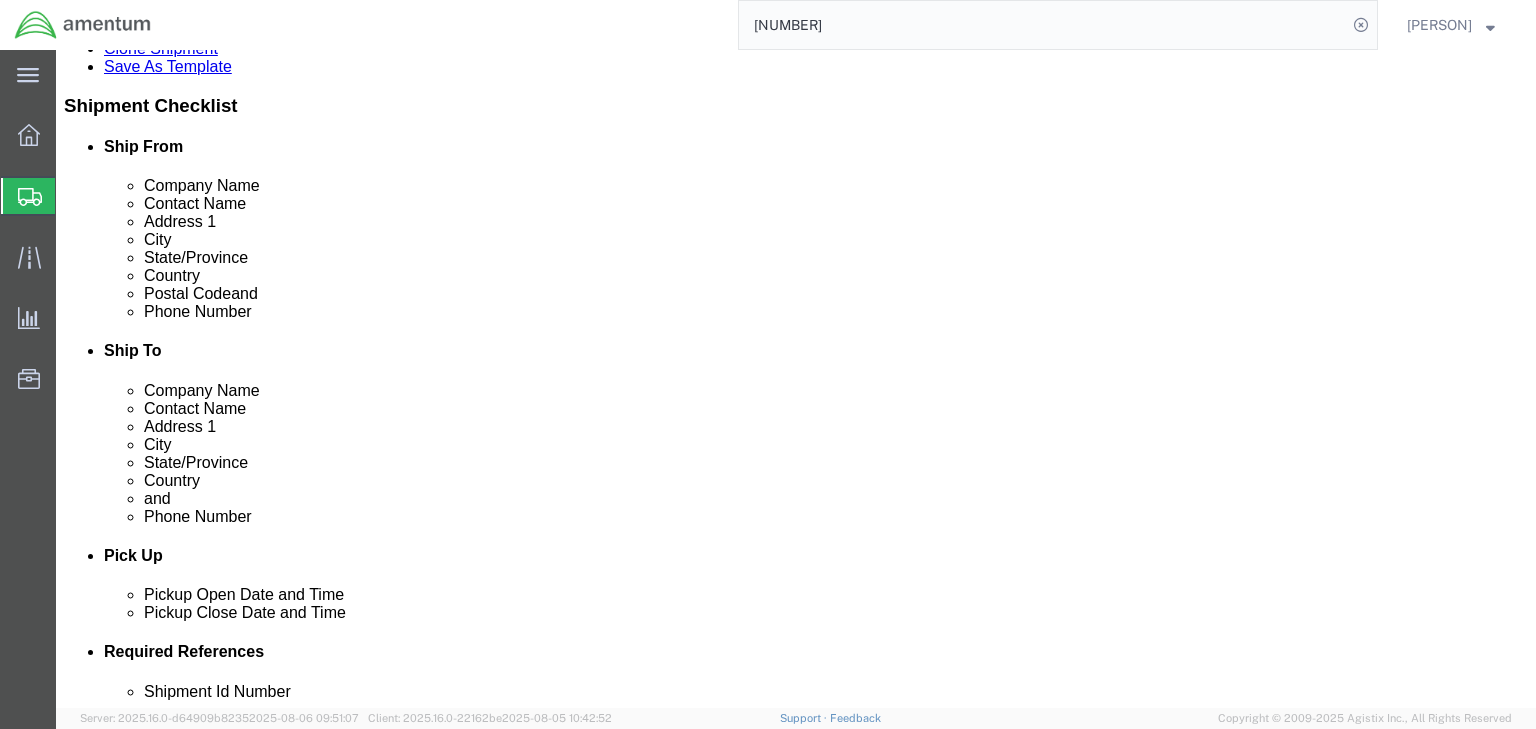click 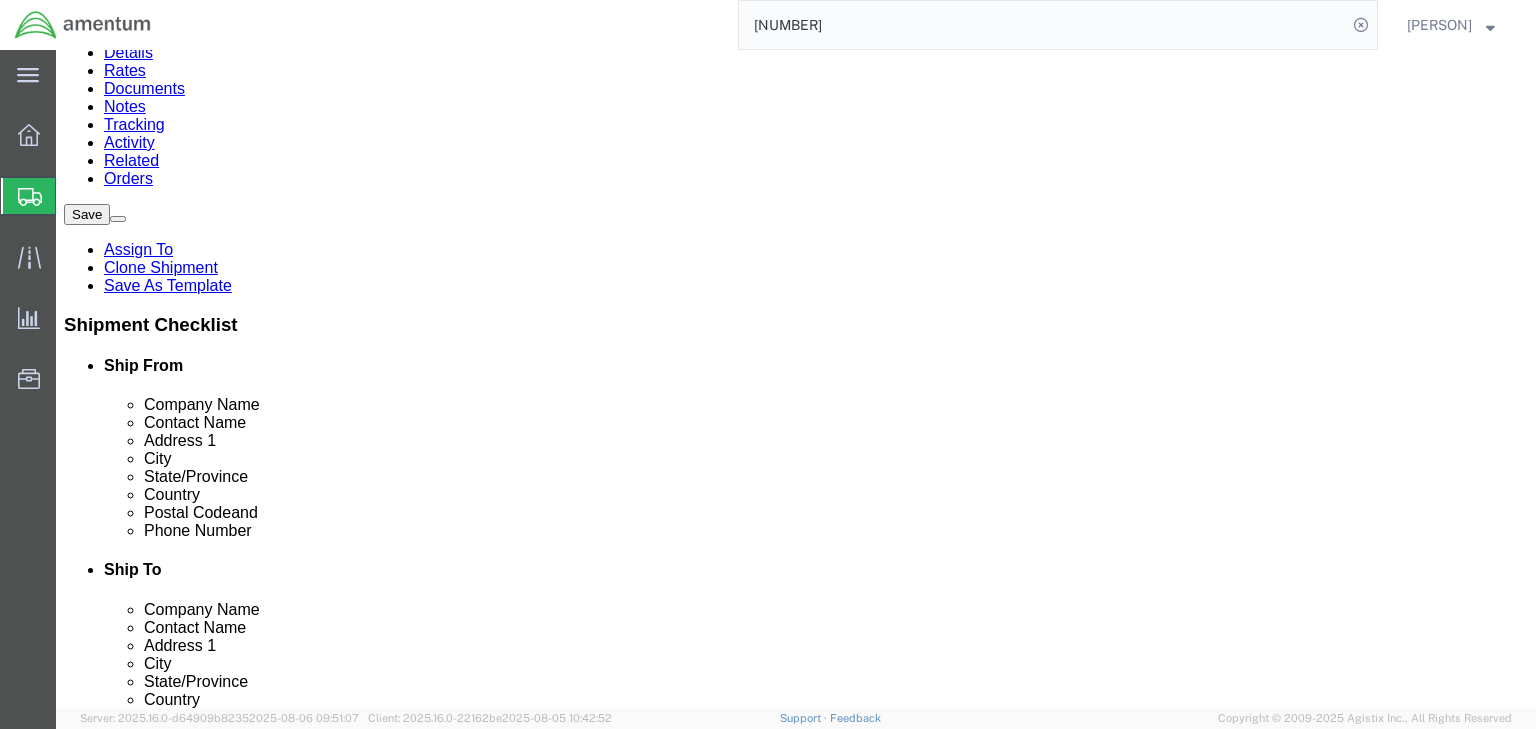 click on "1.00 Each" 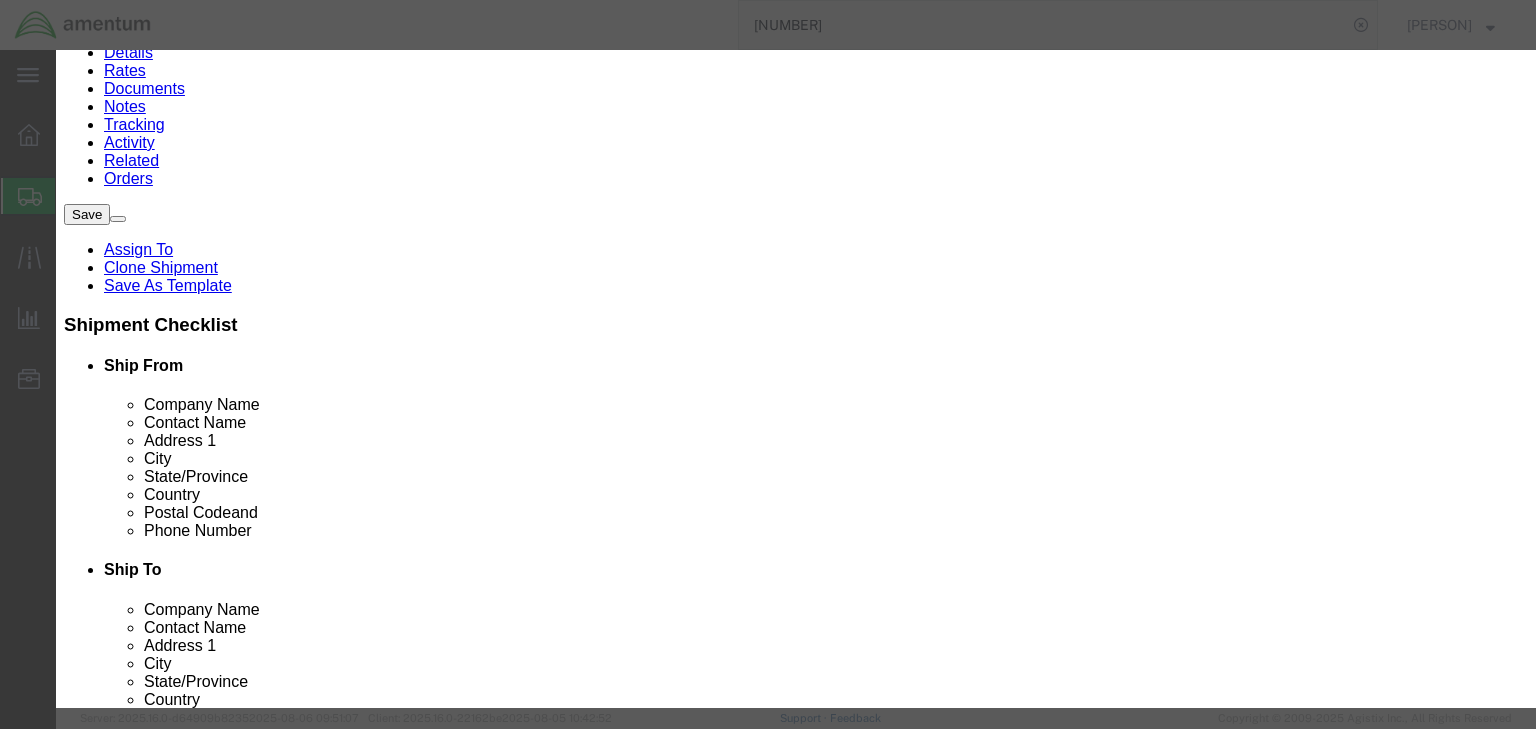 scroll, scrollTop: 524, scrollLeft: 0, axis: vertical 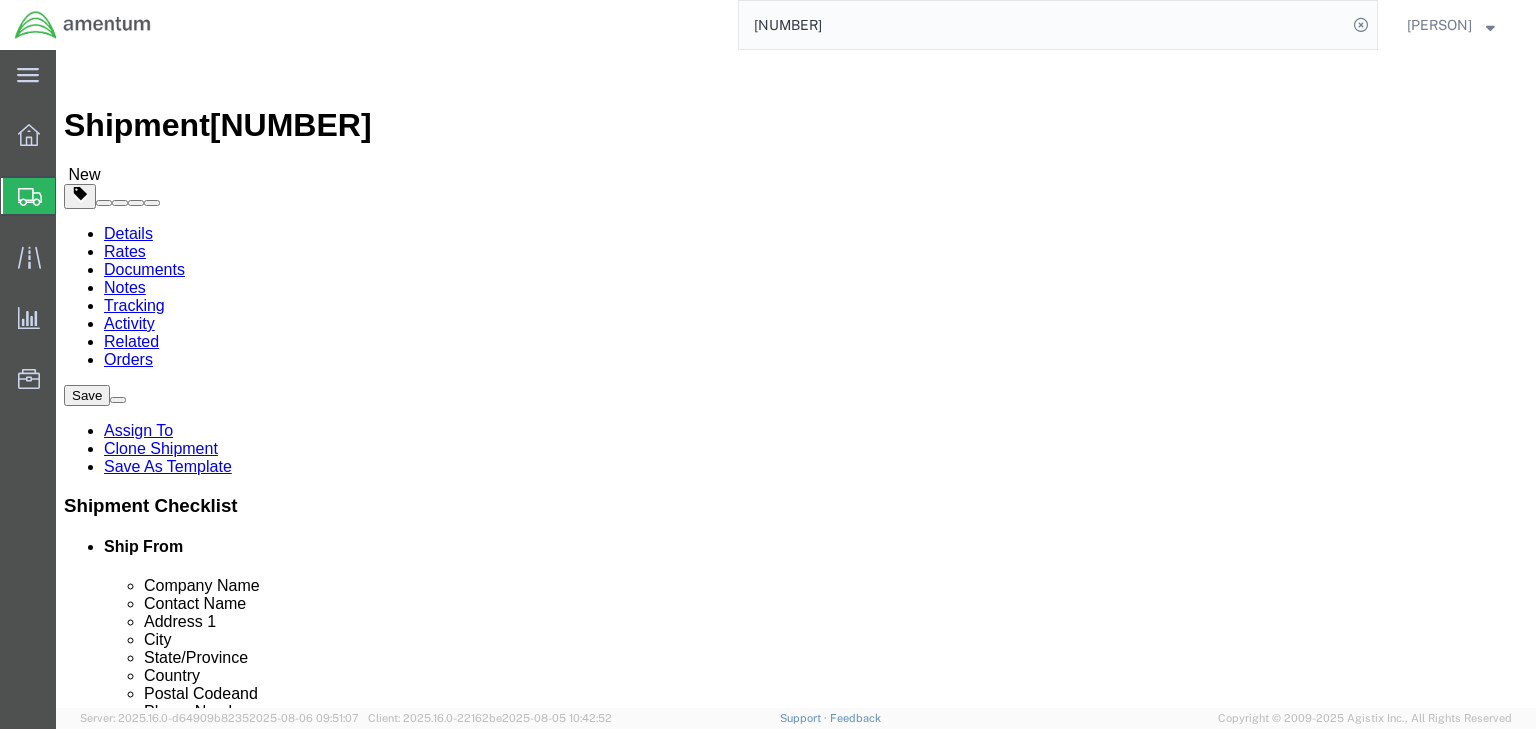 click on "Shipment Information Package Information Special Services" 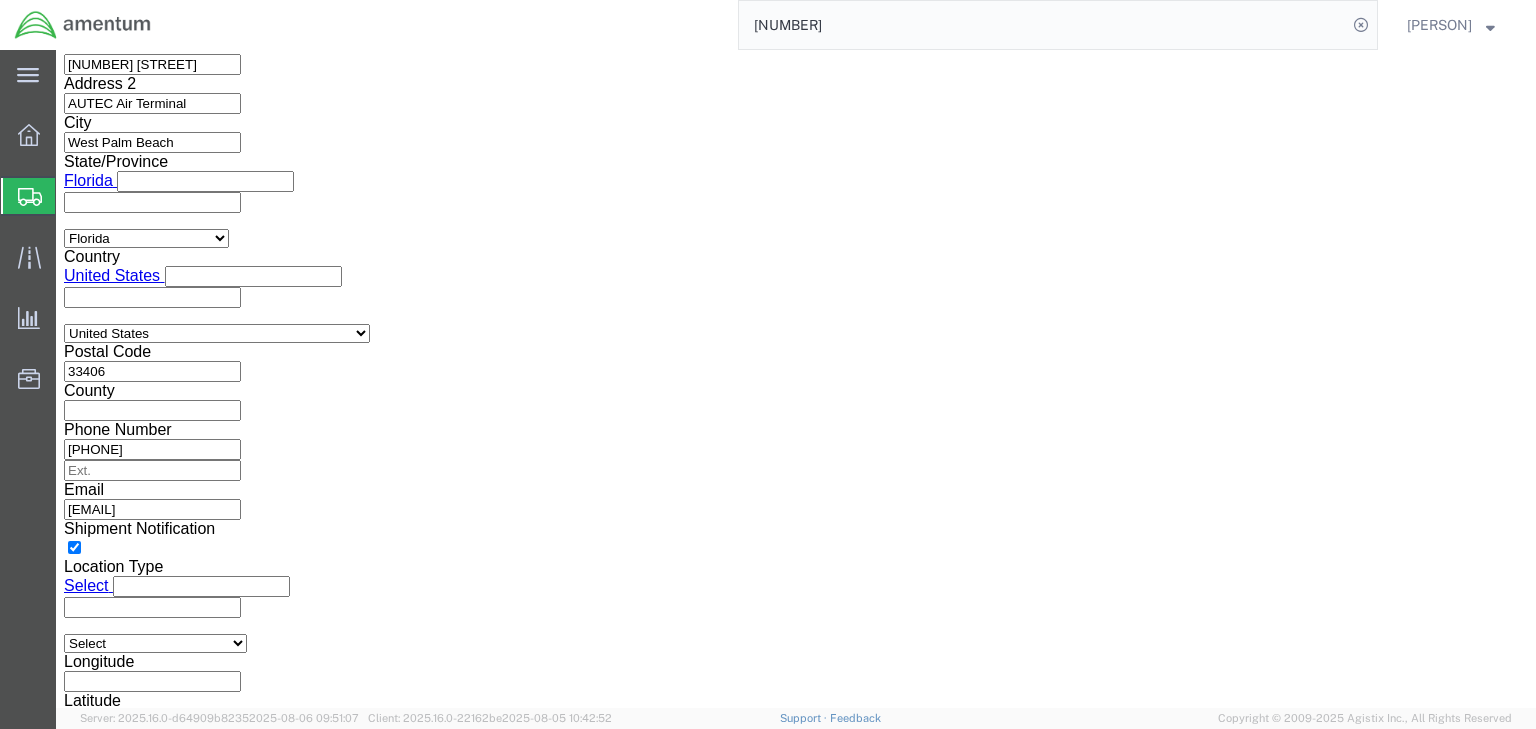 scroll, scrollTop: 1520, scrollLeft: 0, axis: vertical 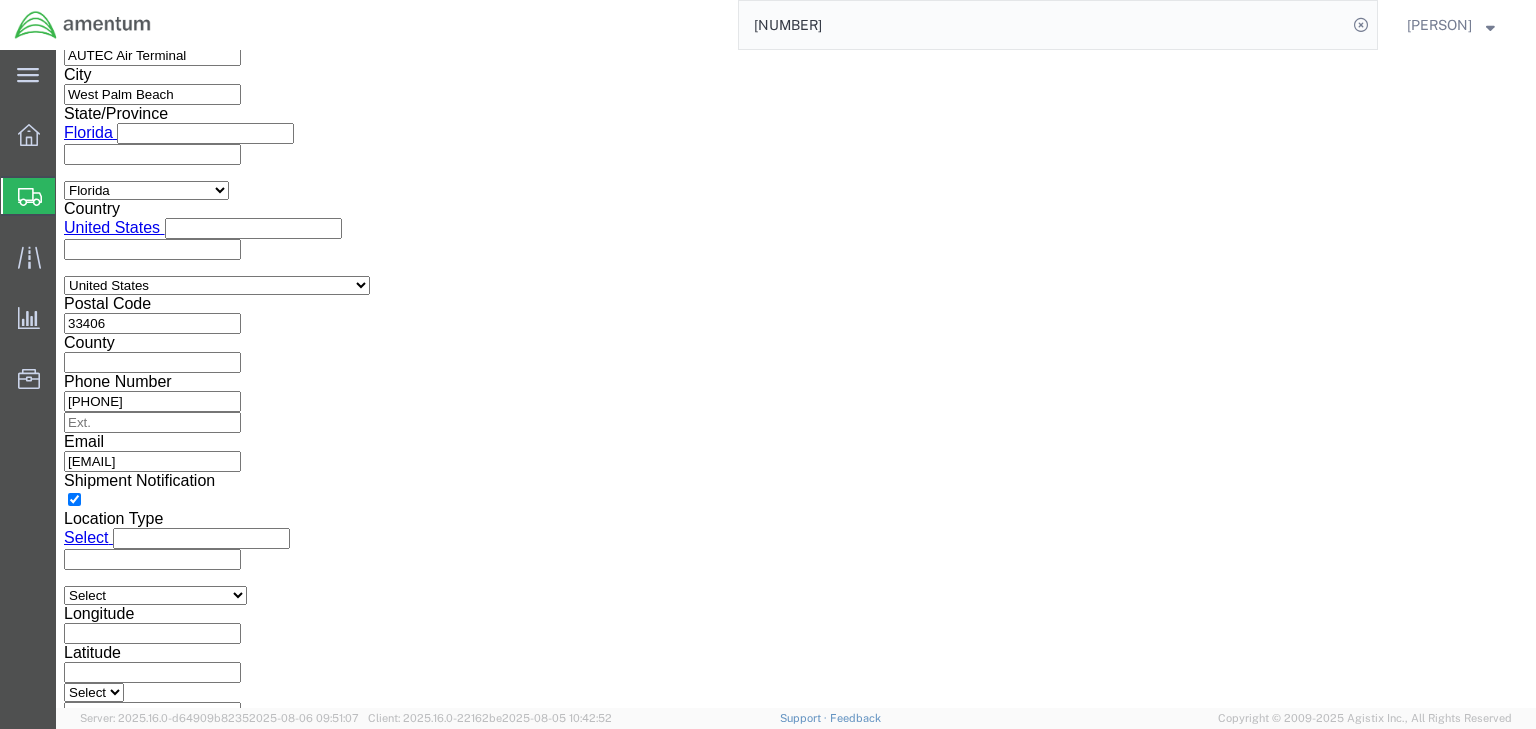click on "Select ATF BIS DEA EPA FDA FTR ITAR OFAC Other (OPA)" 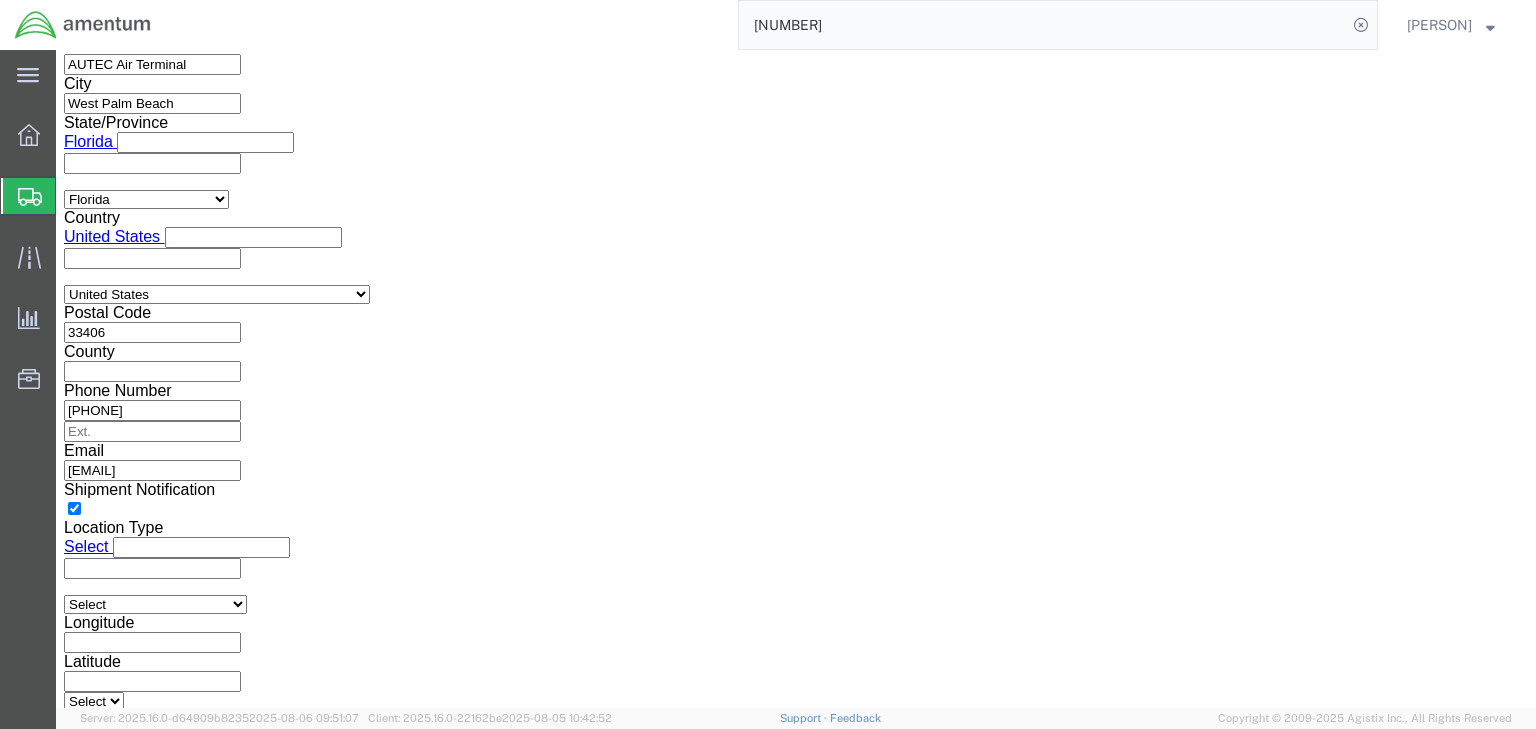 scroll, scrollTop: 1520, scrollLeft: 0, axis: vertical 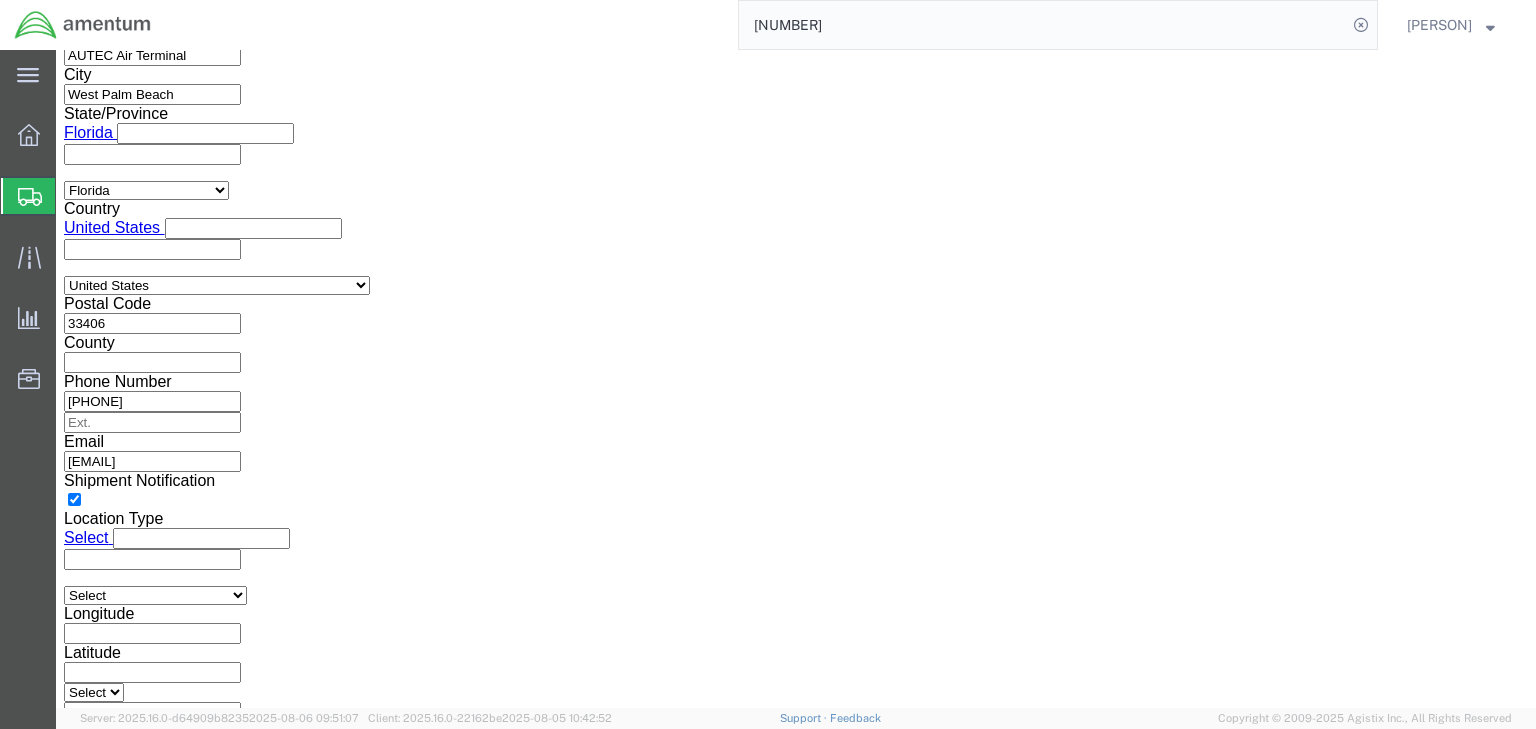 click 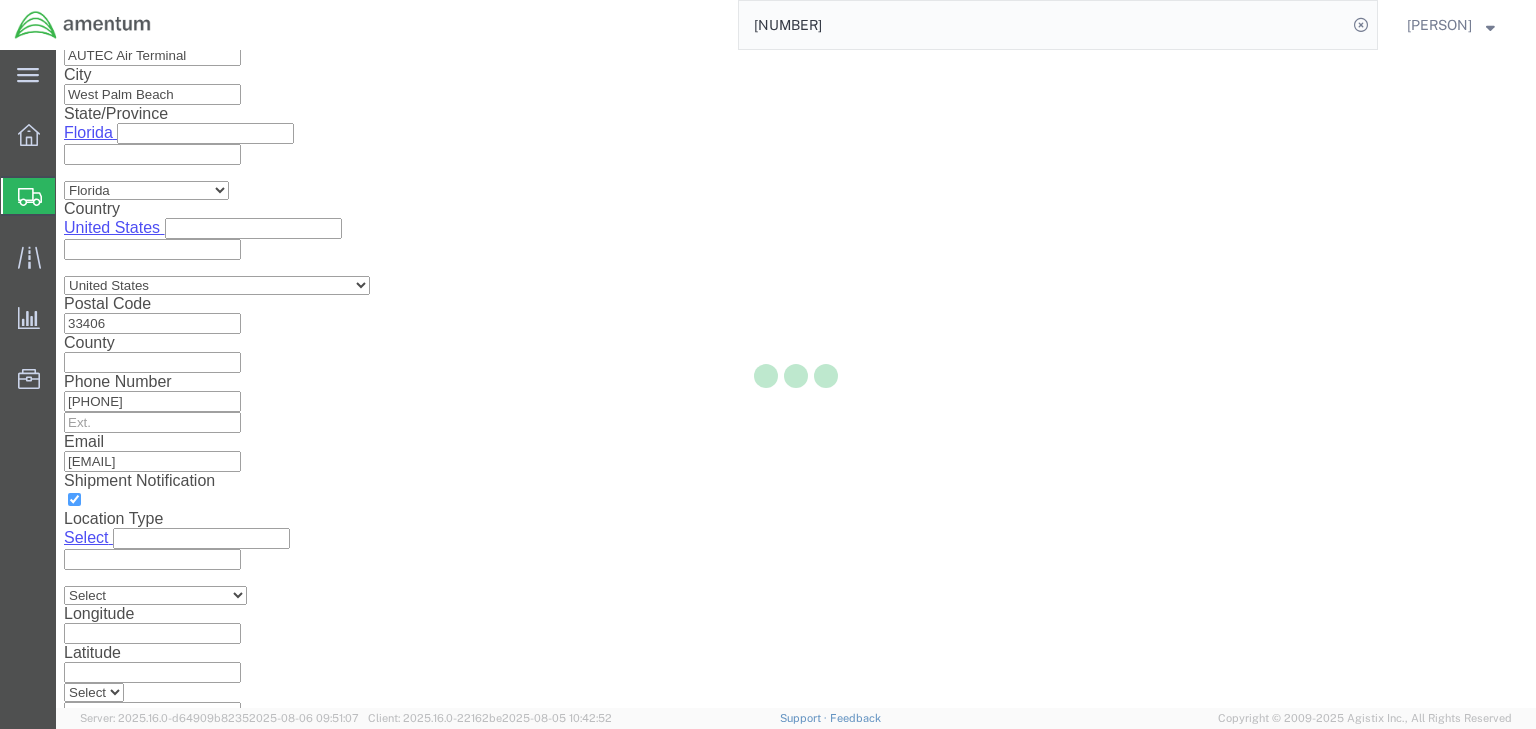 scroll, scrollTop: 181, scrollLeft: 0, axis: vertical 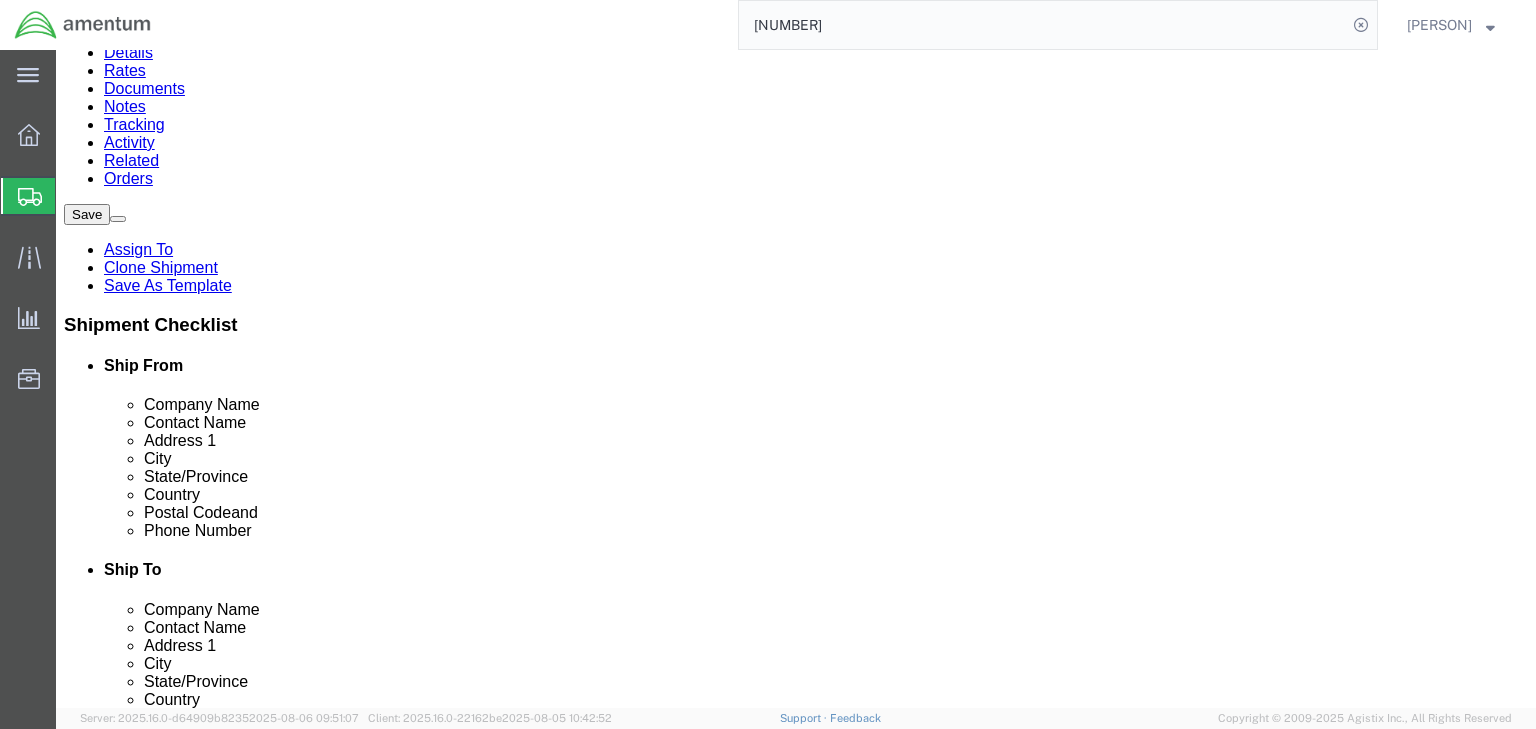 click 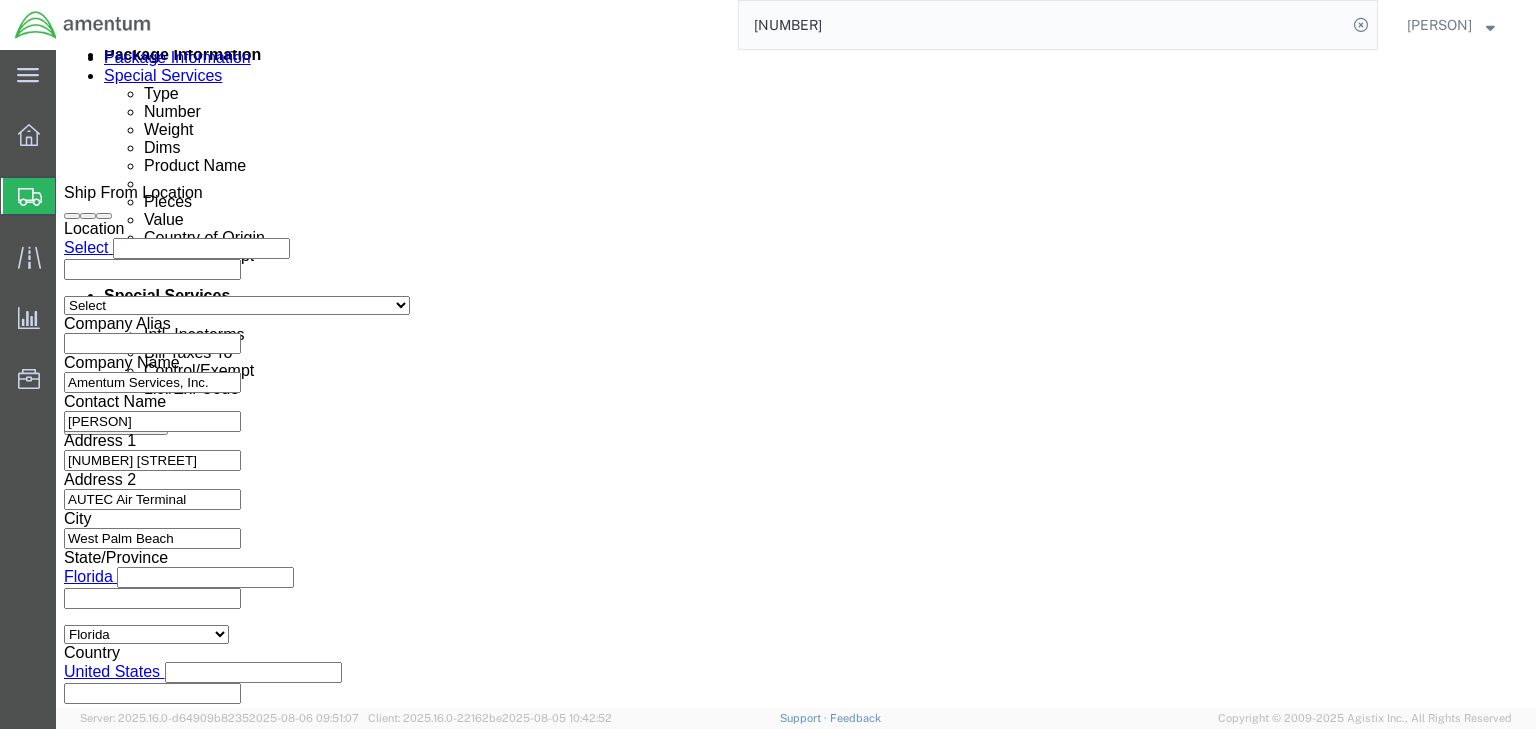 click 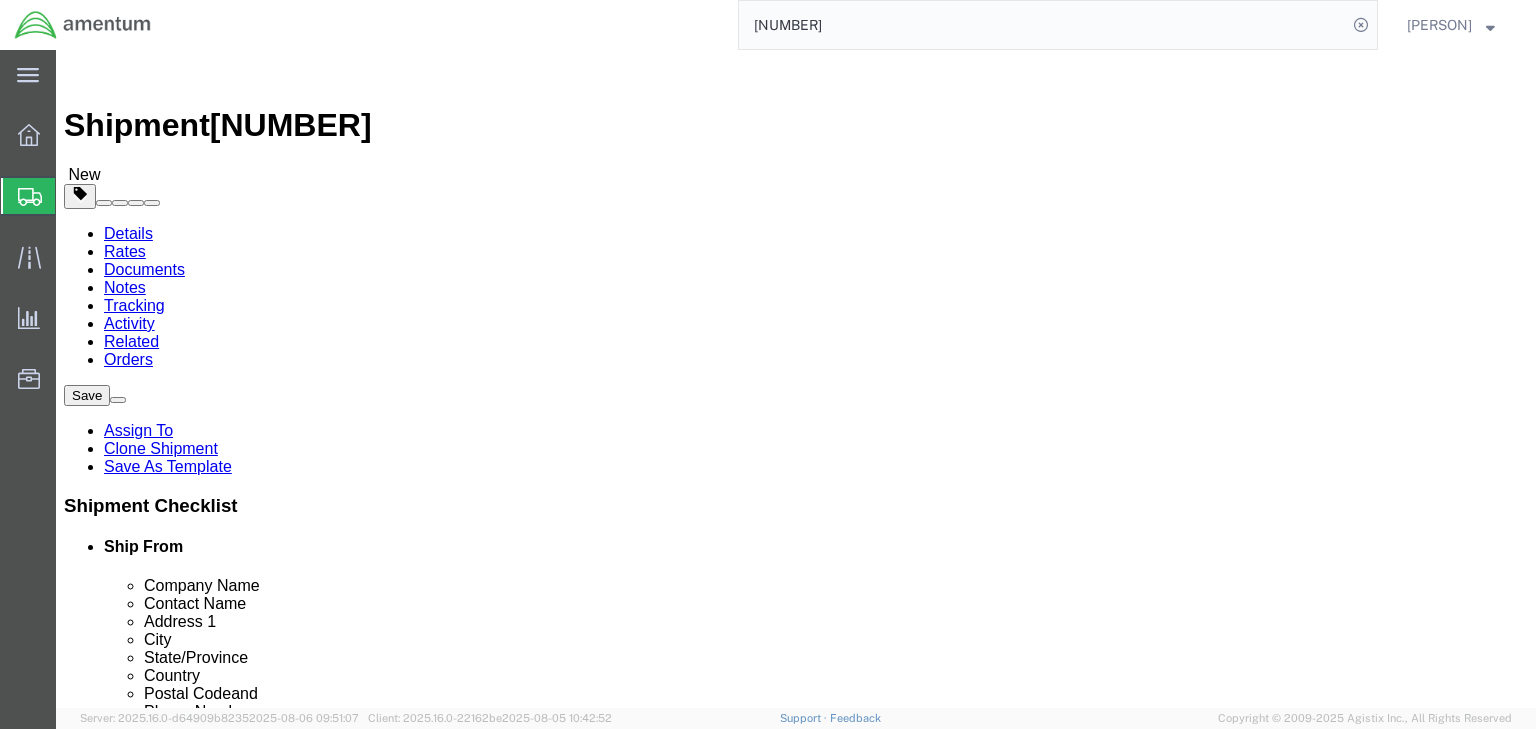 click 